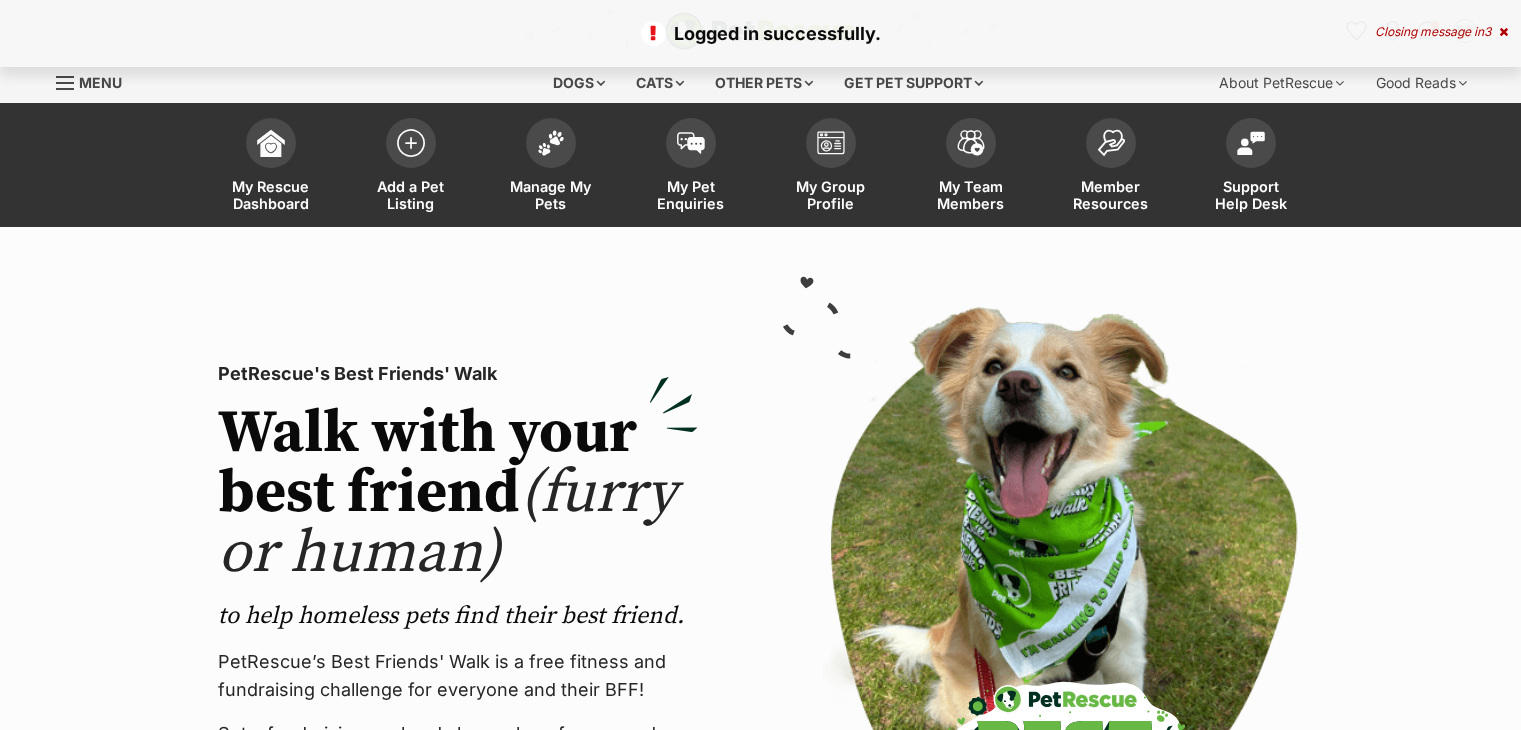 scroll, scrollTop: 0, scrollLeft: 0, axis: both 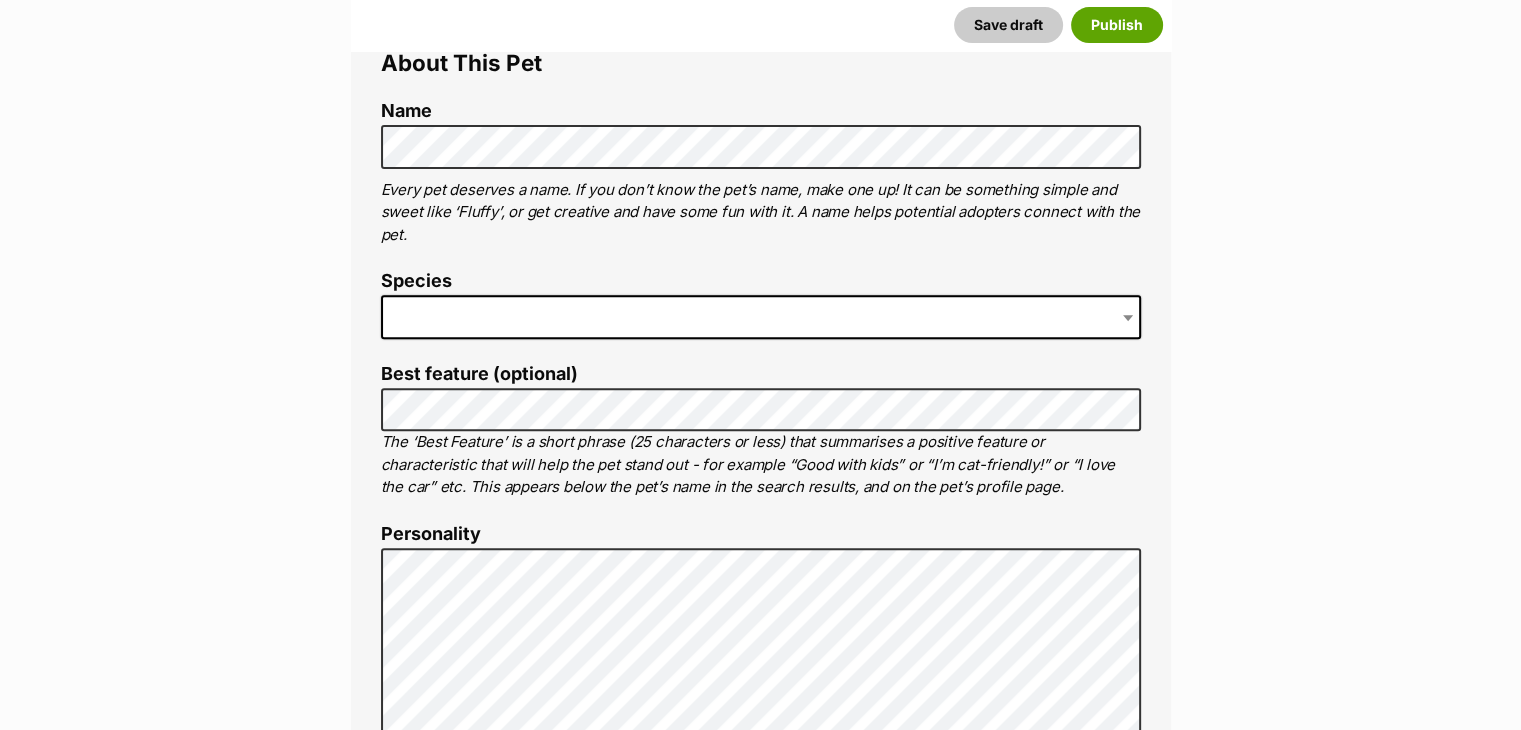 click at bounding box center (761, 317) 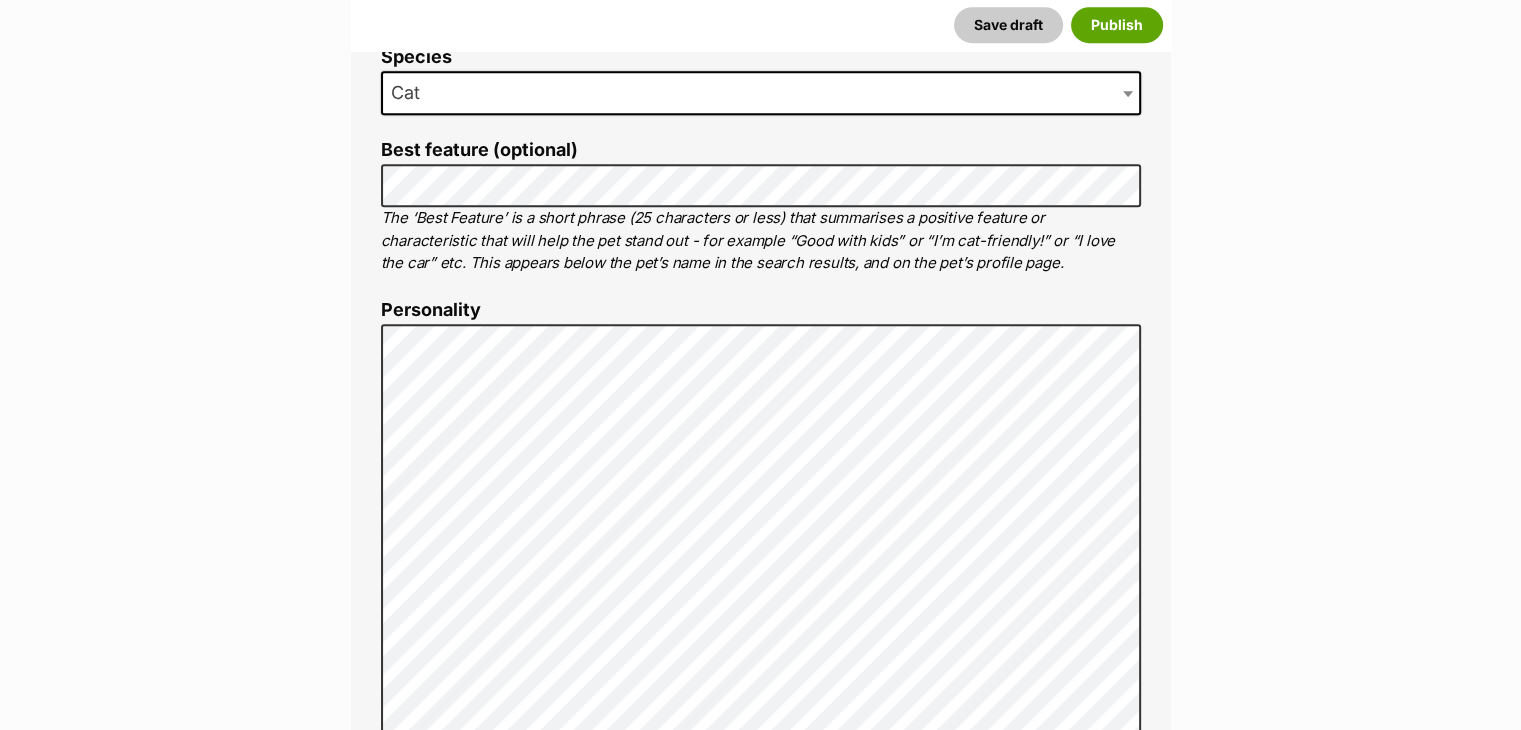 scroll, scrollTop: 964, scrollLeft: 0, axis: vertical 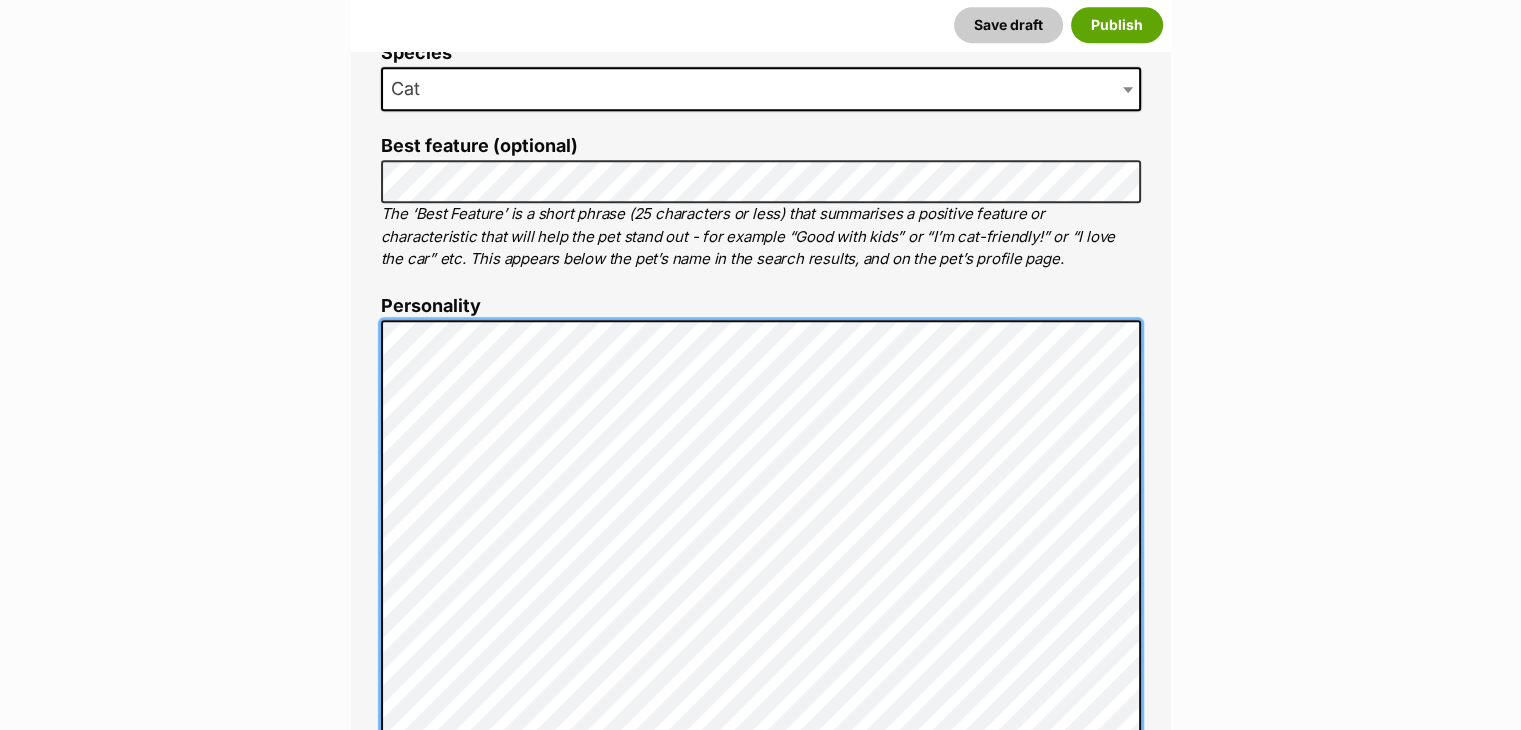 click on "About This Pet Name
Henlo there, it looks like you might be using the pet name field to indicate that this pet is now on hold - we recommend updating the status to on hold from the listing page instead!
Every pet deserves a name. If you don’t know the pet’s name, make one up! It can be something simple and sweet like ‘Fluffy’, or get creative and have some fun with it. A name helps potential adopters connect with the pet.
Species Cat
Best feature (optional)
The ‘Best Feature’ is a short phrase (25 characters or less) that summarises a positive feature or characteristic that will help the pet stand out - for example “Good with kids” or “I’m cat-friendly!” or “I love the car” etc. This appears below the pet’s name in the search results, and on the pet’s profile page.
Personality 7797  characters remaining
How to write a great pet profile  for more tips and our  Pet Listing Rules  for more info.
Generate a profile using AI
Beta
." at bounding box center (761, 628) 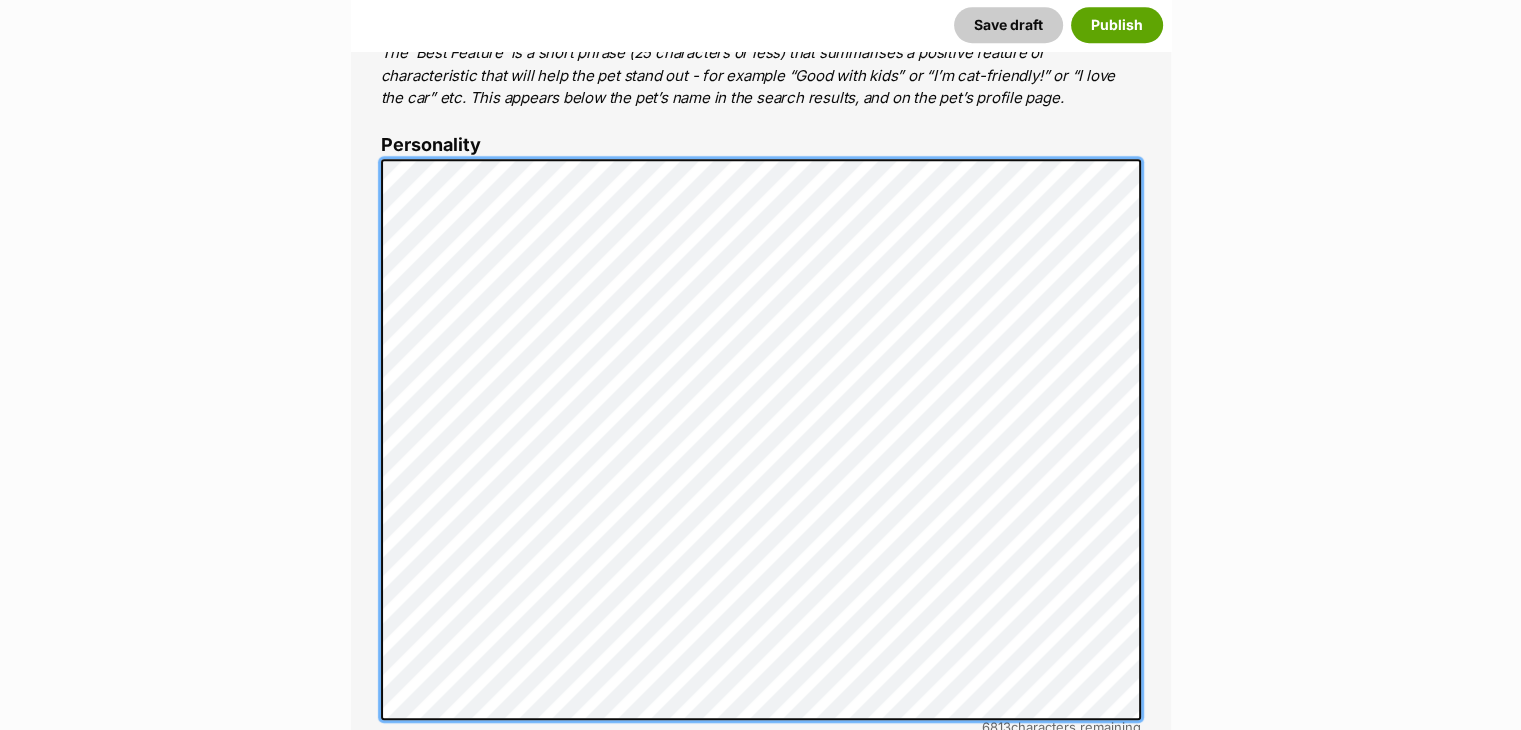 scroll, scrollTop: 952, scrollLeft: 0, axis: vertical 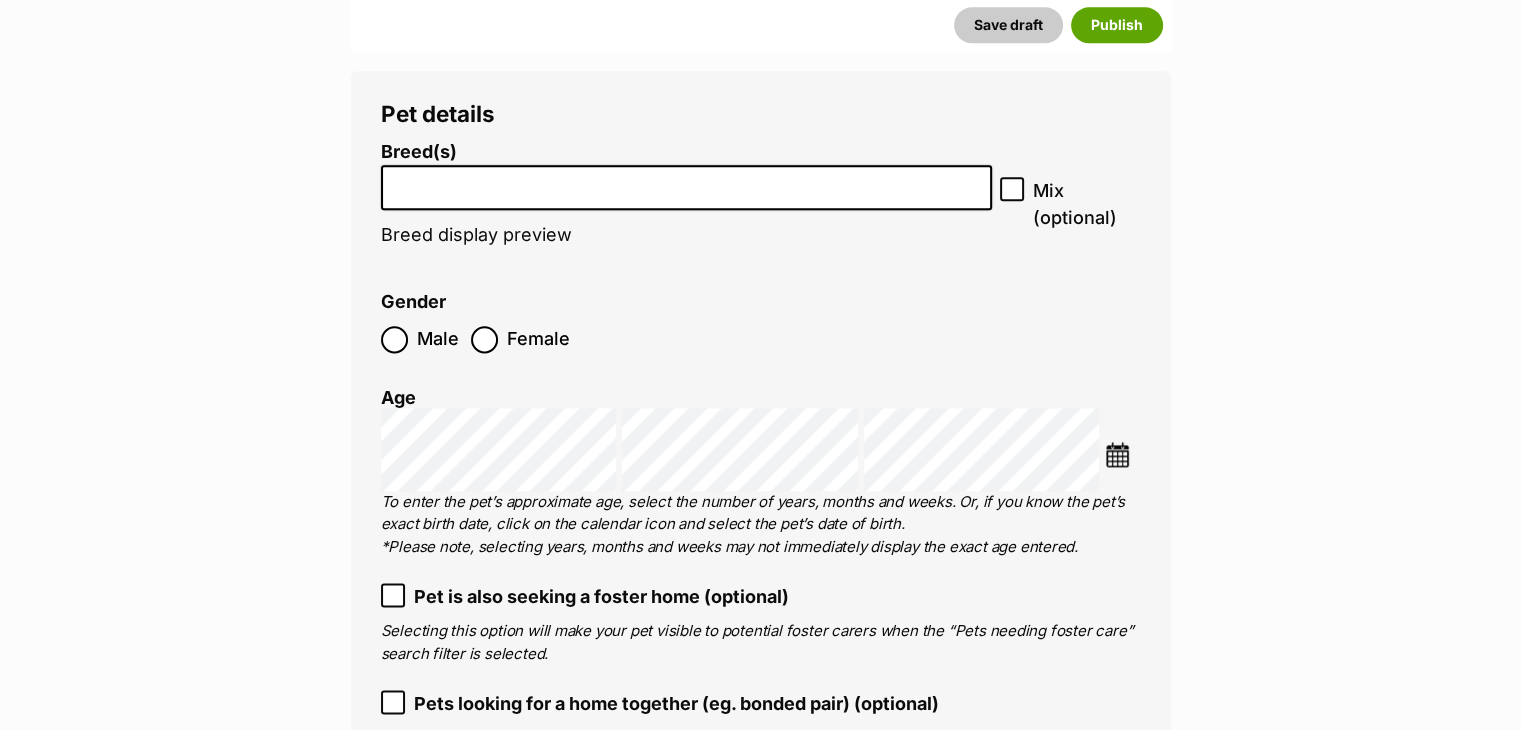 click at bounding box center [687, 187] 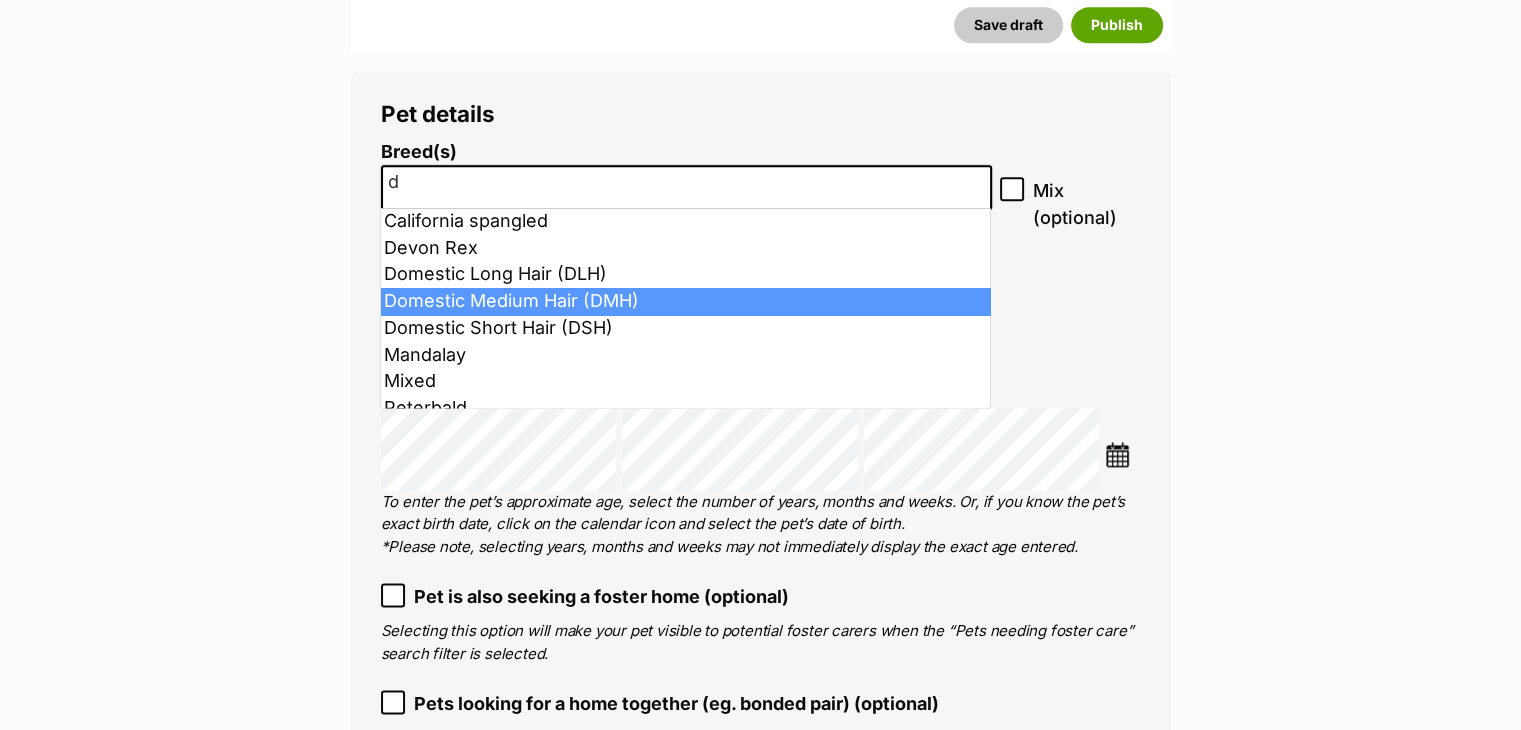 type on "d" 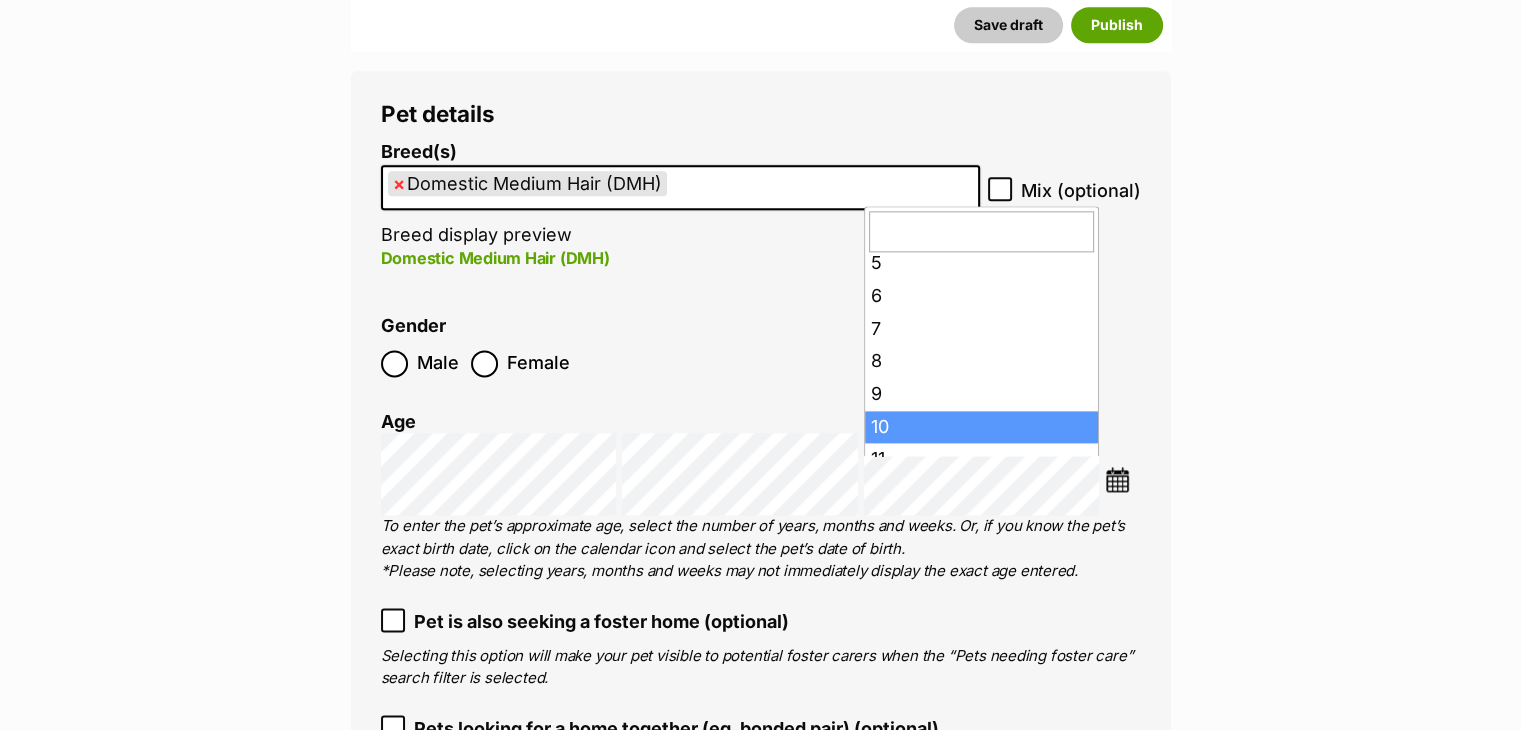 scroll, scrollTop: 300, scrollLeft: 0, axis: vertical 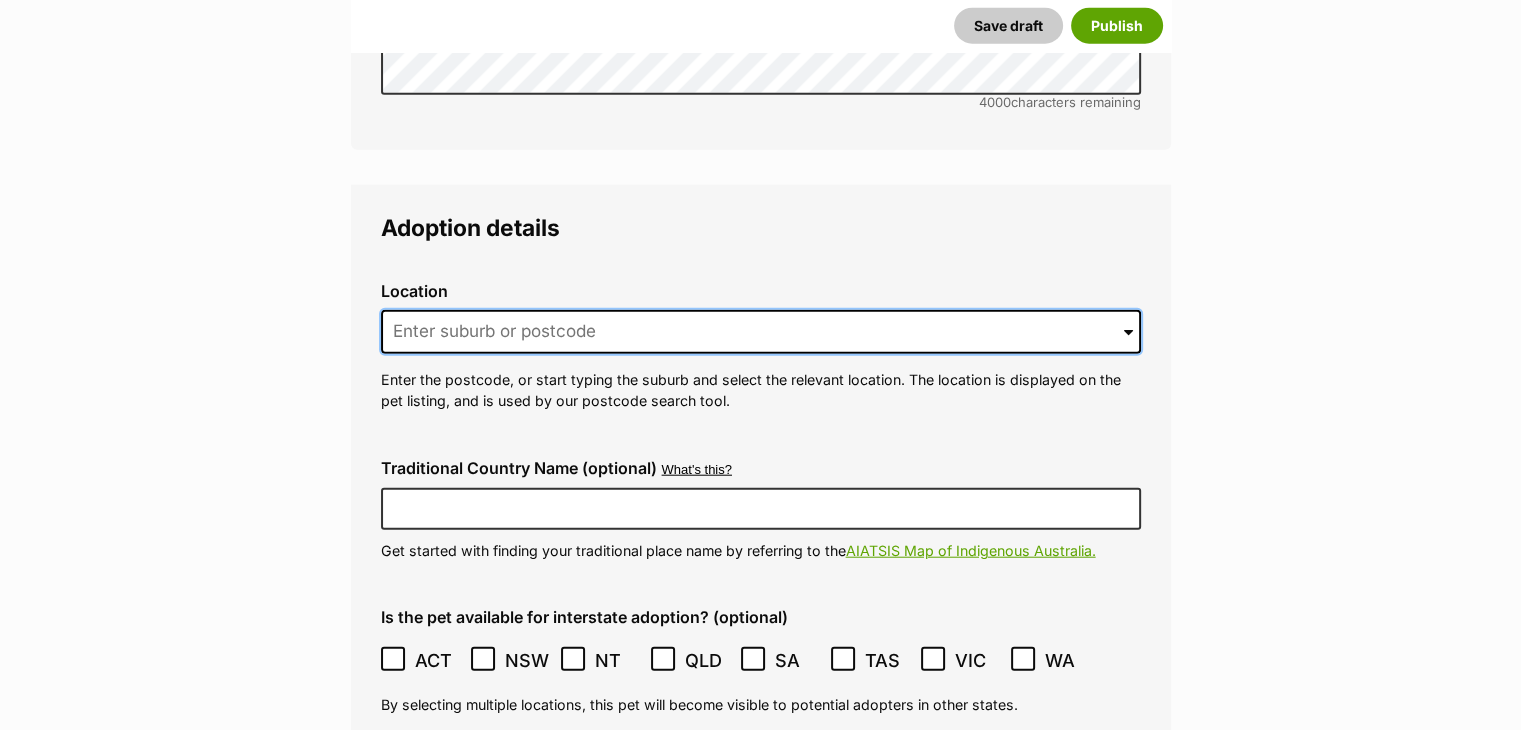 click at bounding box center (761, 332) 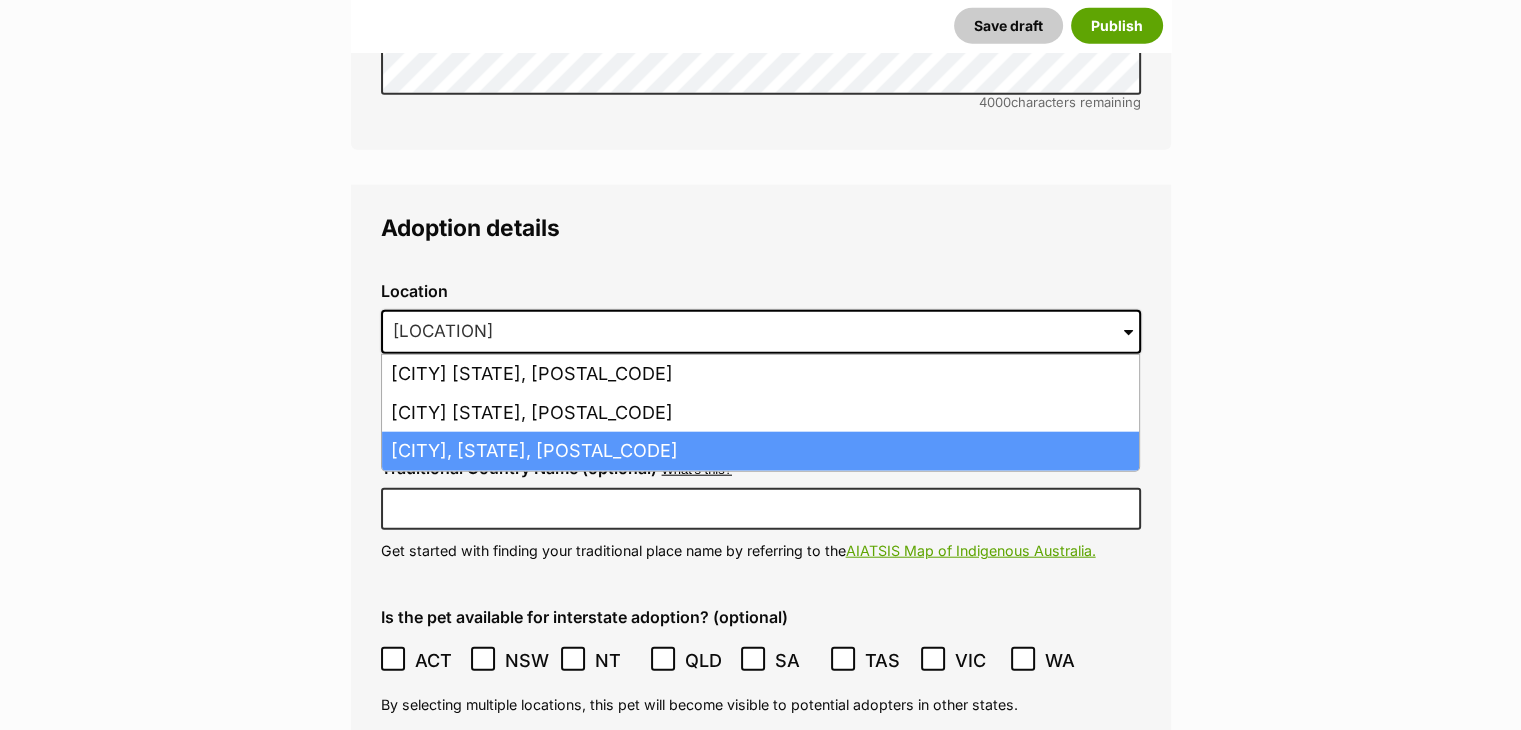 click on "Pakenham, Victoria, 3810" at bounding box center [760, 451] 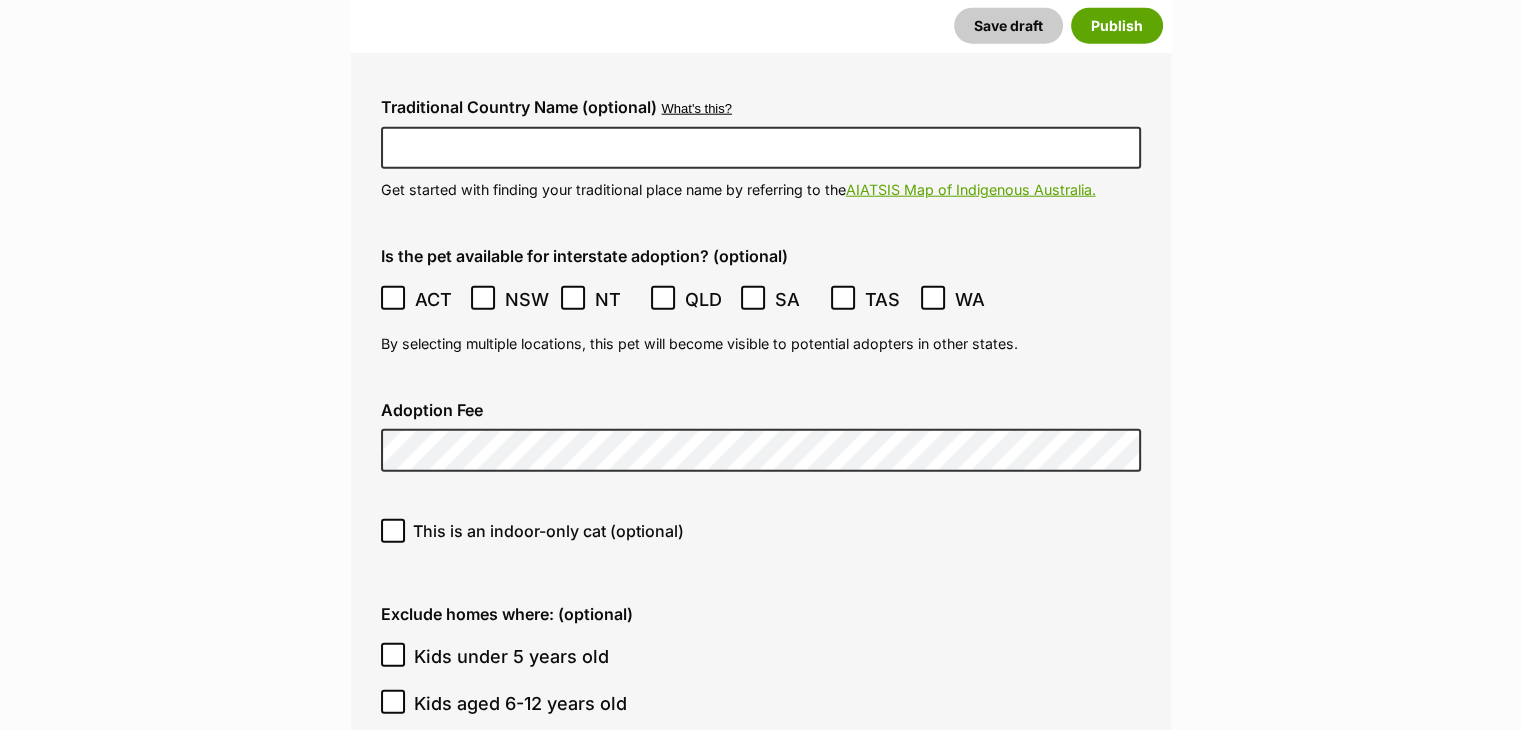 scroll, scrollTop: 5341, scrollLeft: 0, axis: vertical 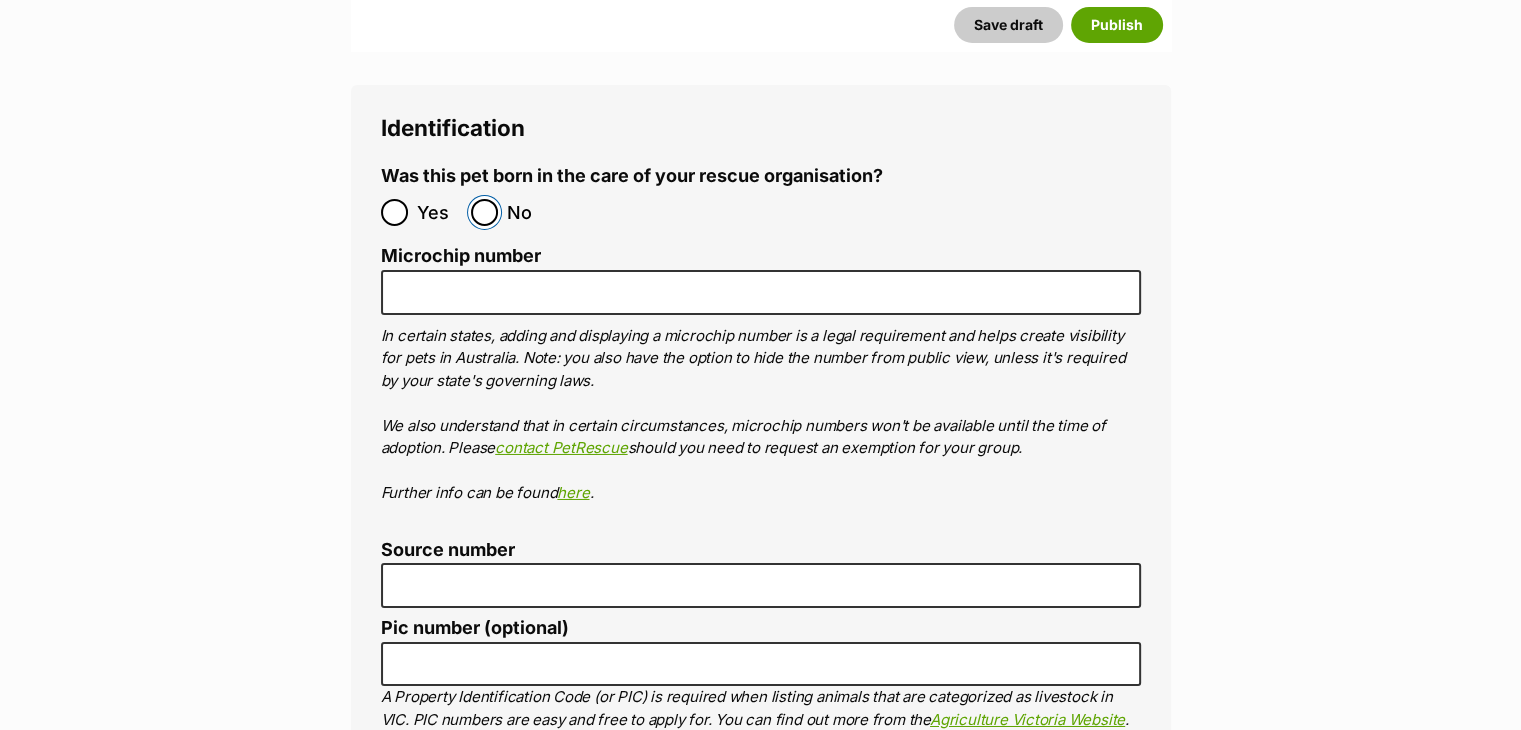 click on "No" at bounding box center [484, 212] 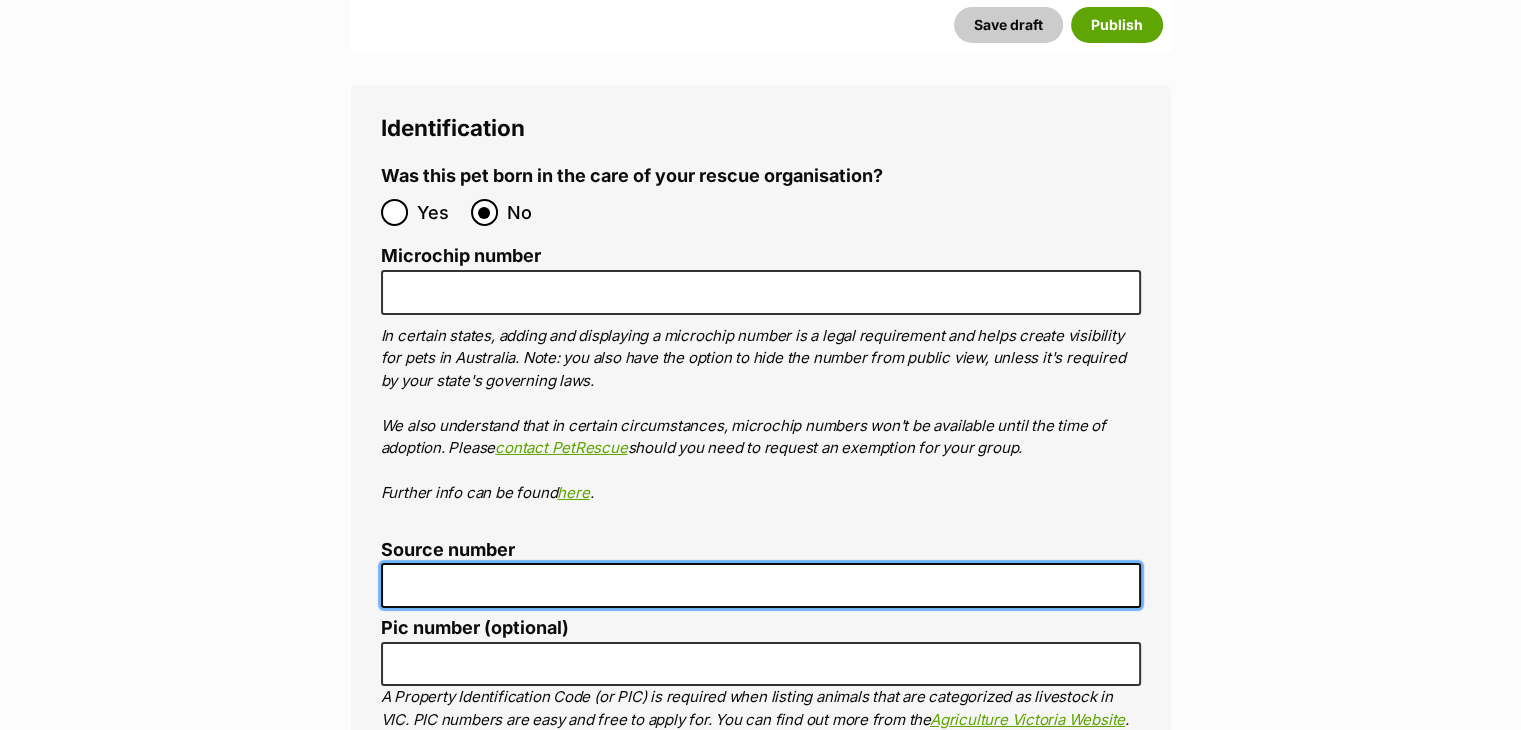 click on "Source number" at bounding box center (761, 585) 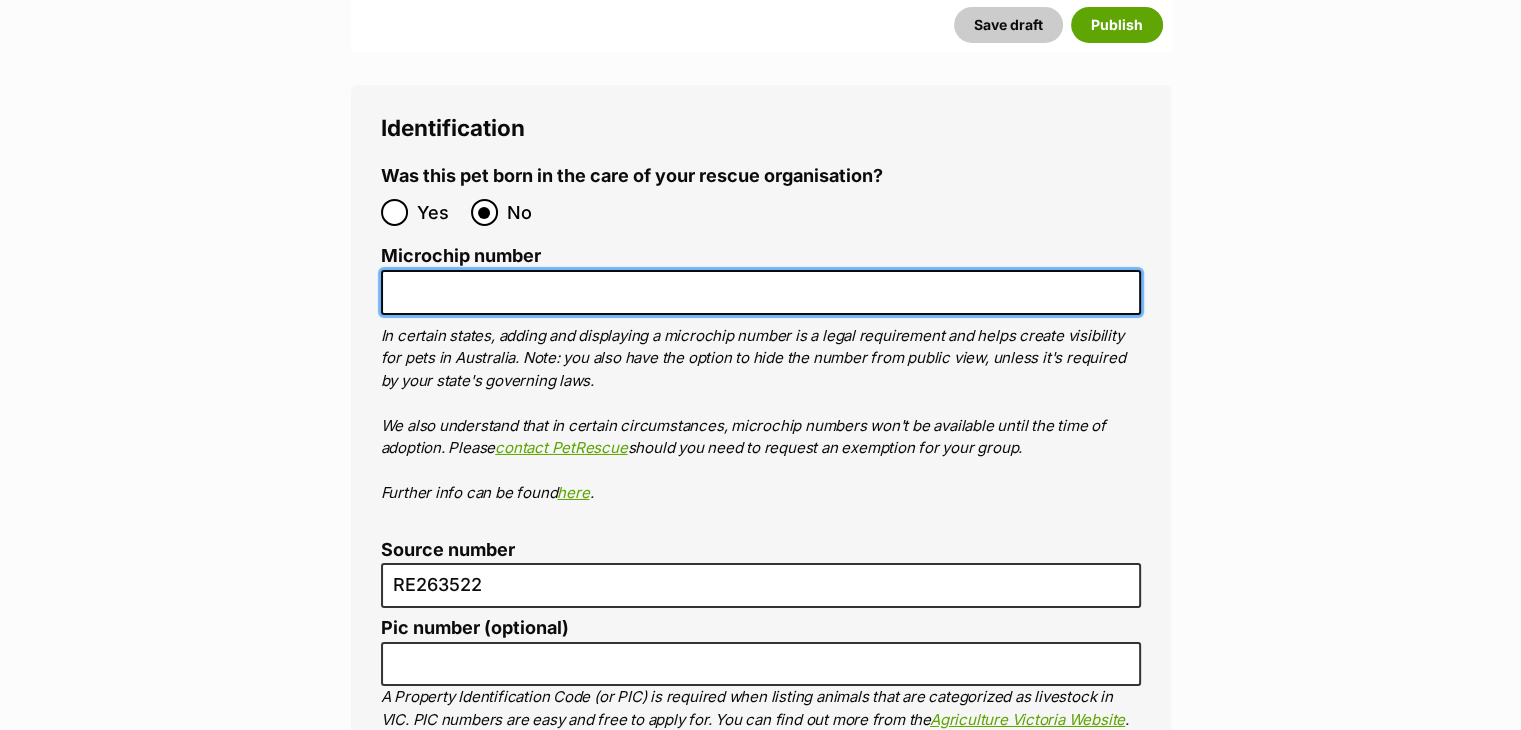 click on "Microchip number" at bounding box center (761, 292) 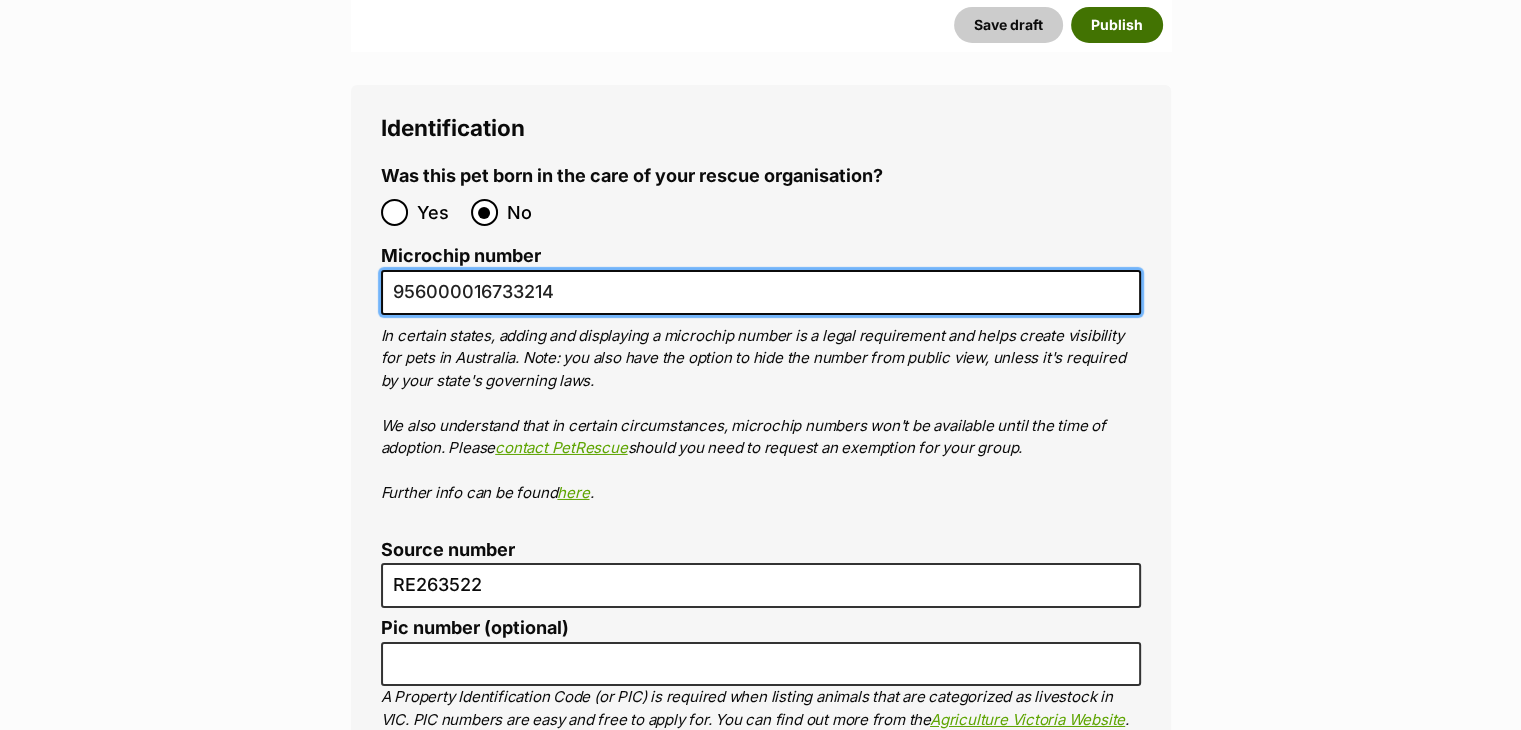 type on "956000016733214" 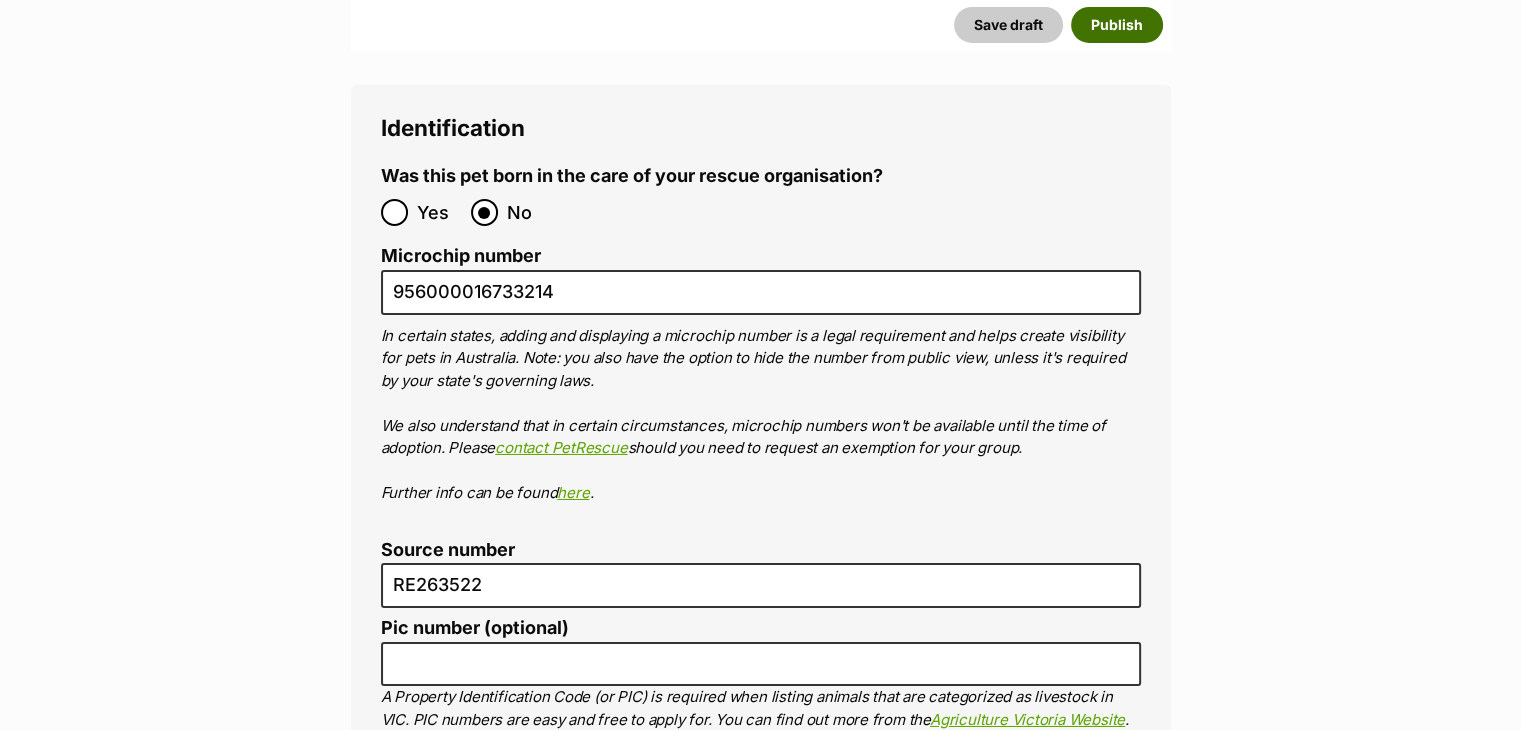 click on "Publish" at bounding box center [1117, 25] 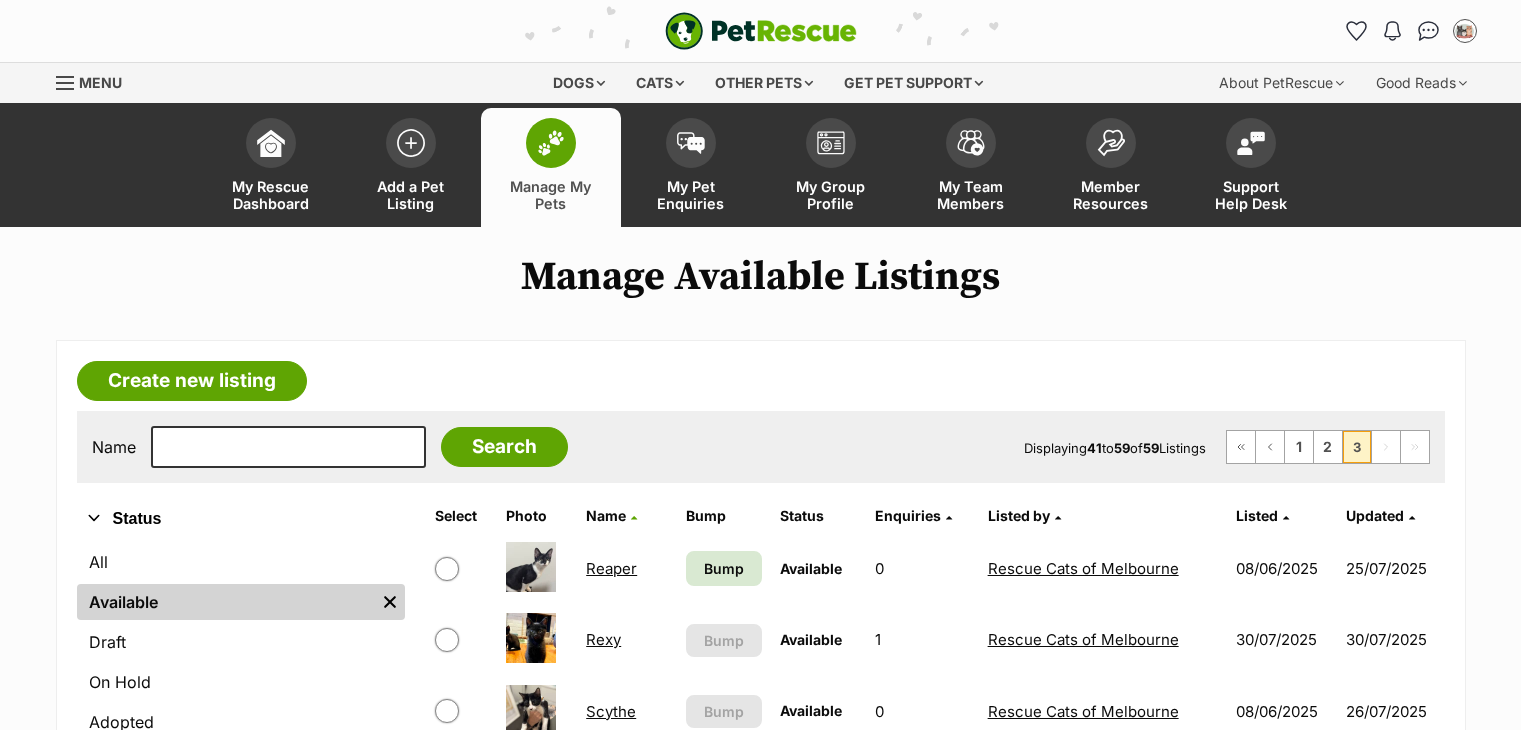 scroll, scrollTop: 0, scrollLeft: 0, axis: both 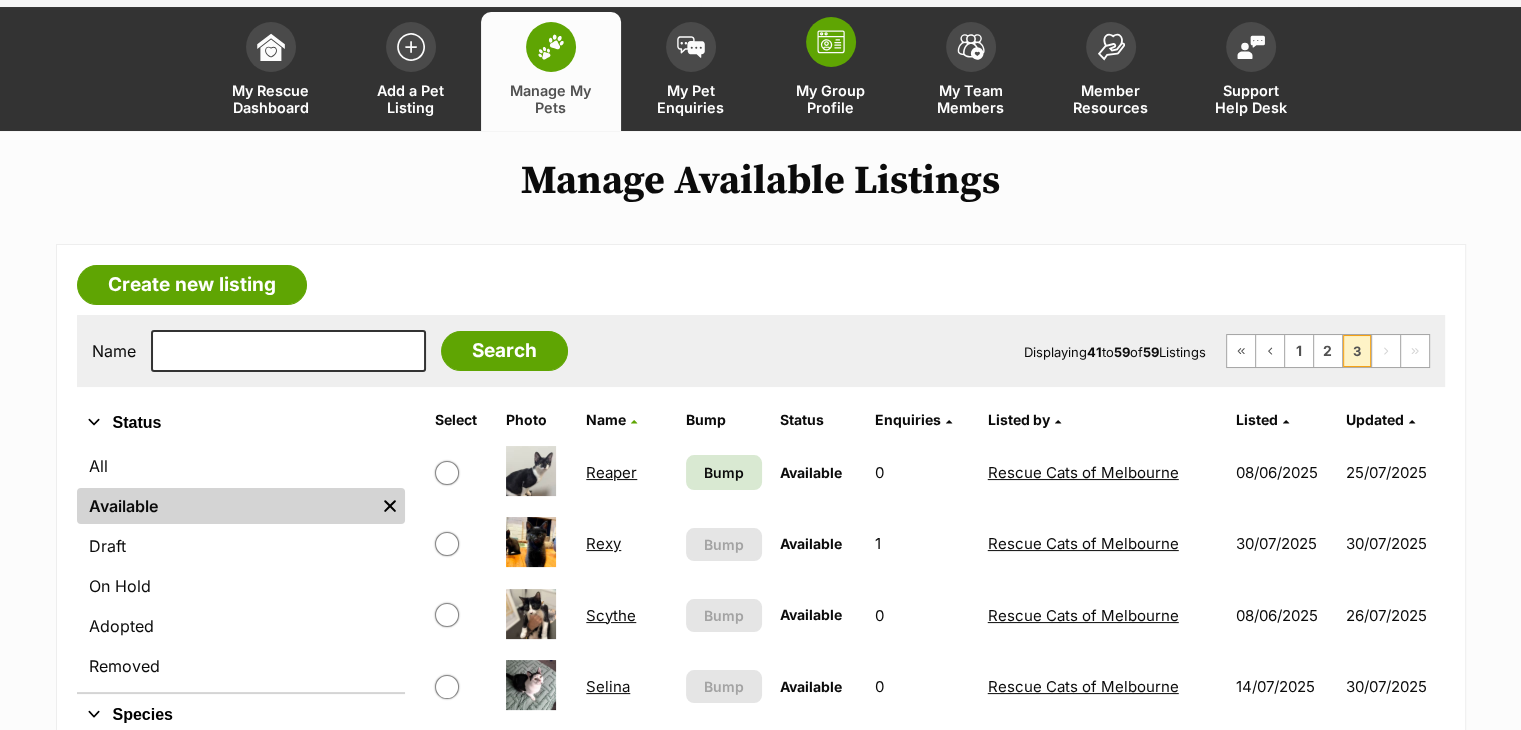click on "My Group Profile" at bounding box center [831, 71] 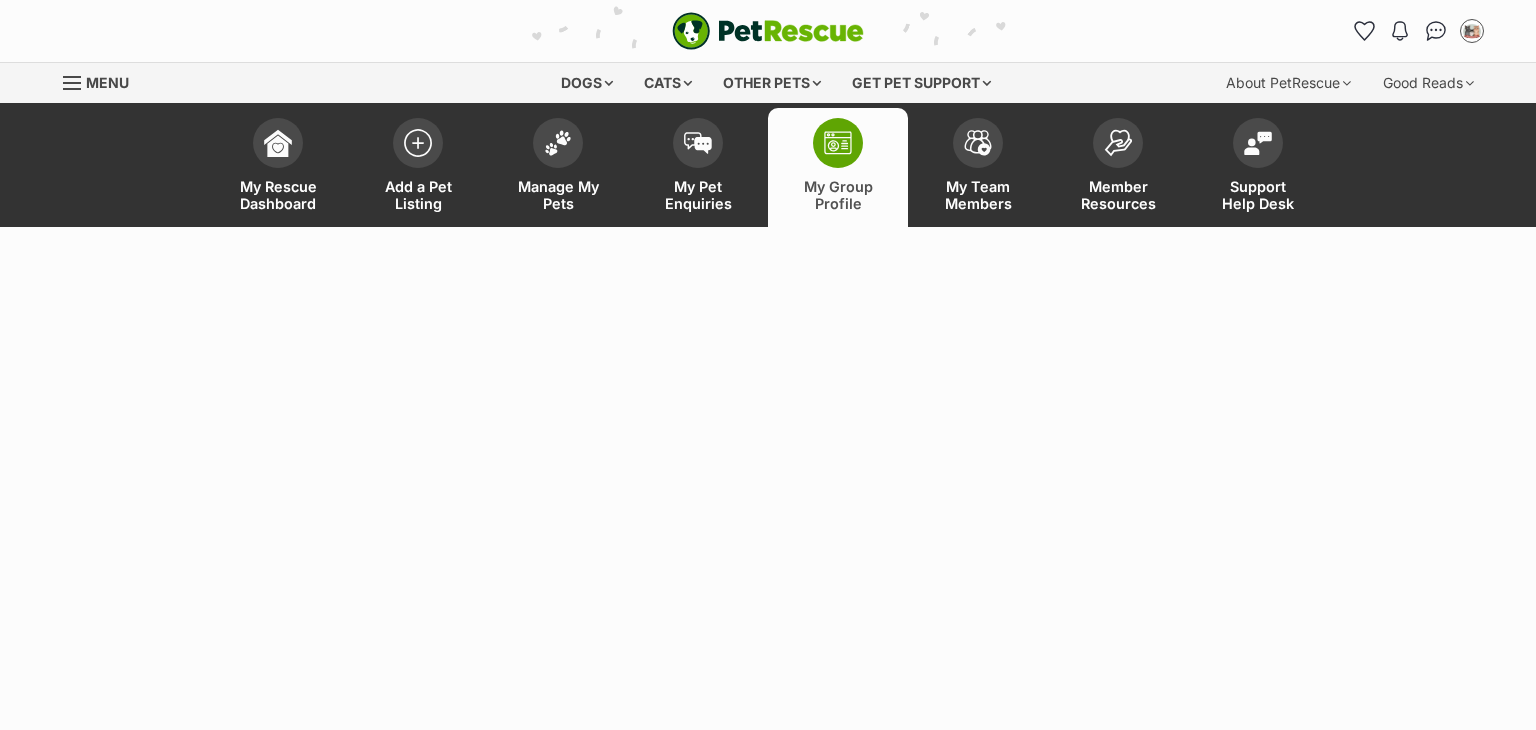 scroll, scrollTop: 0, scrollLeft: 0, axis: both 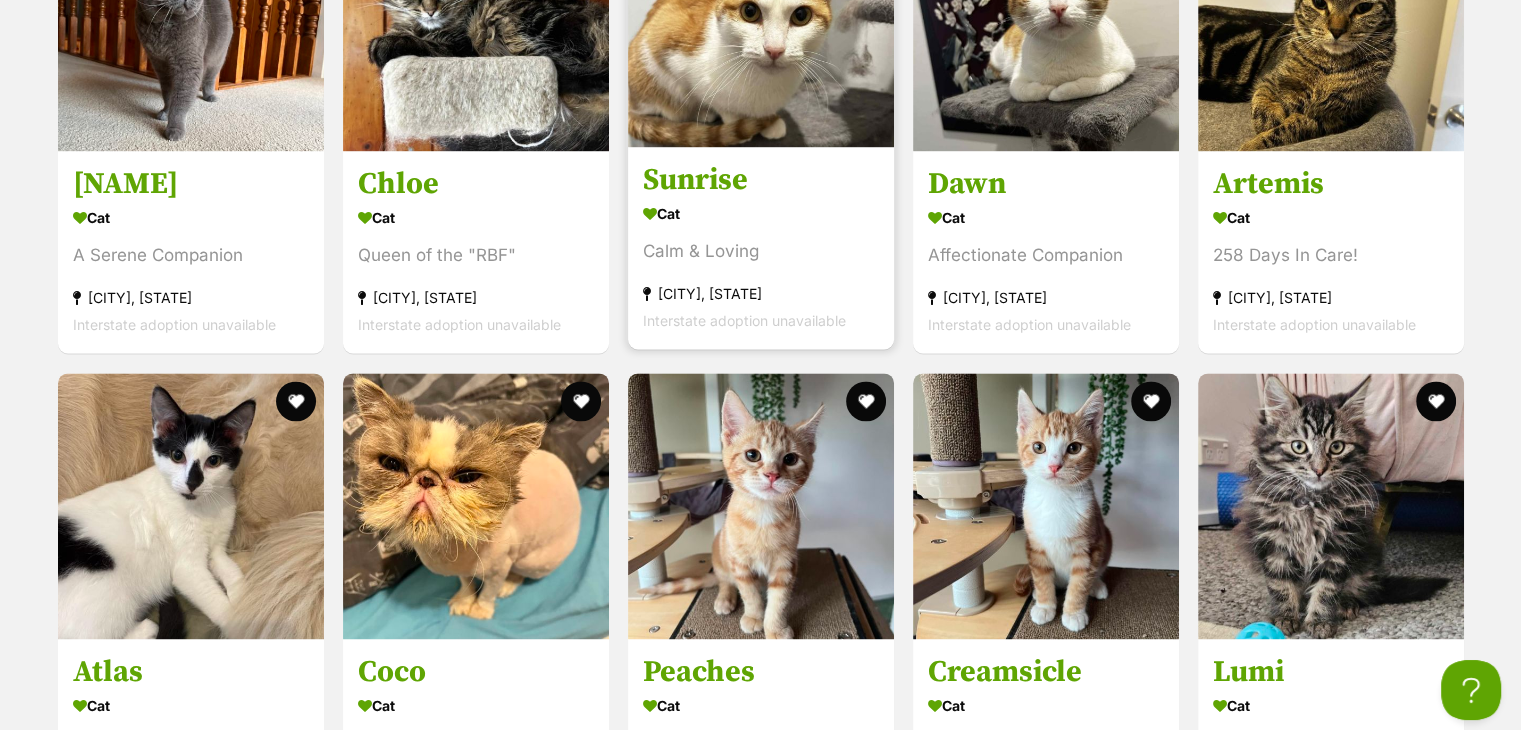 click at bounding box center [761, 14] 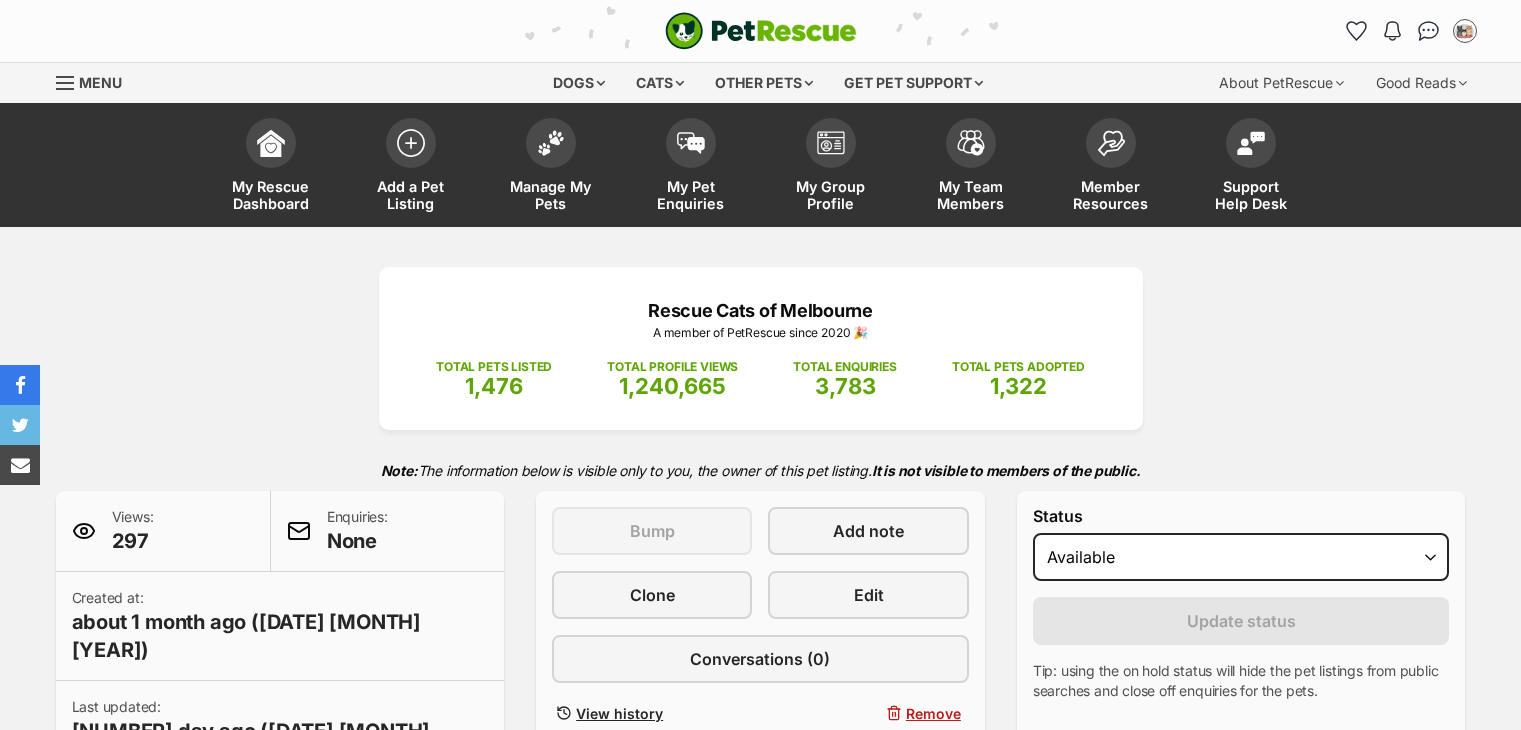 scroll, scrollTop: 1272, scrollLeft: 0, axis: vertical 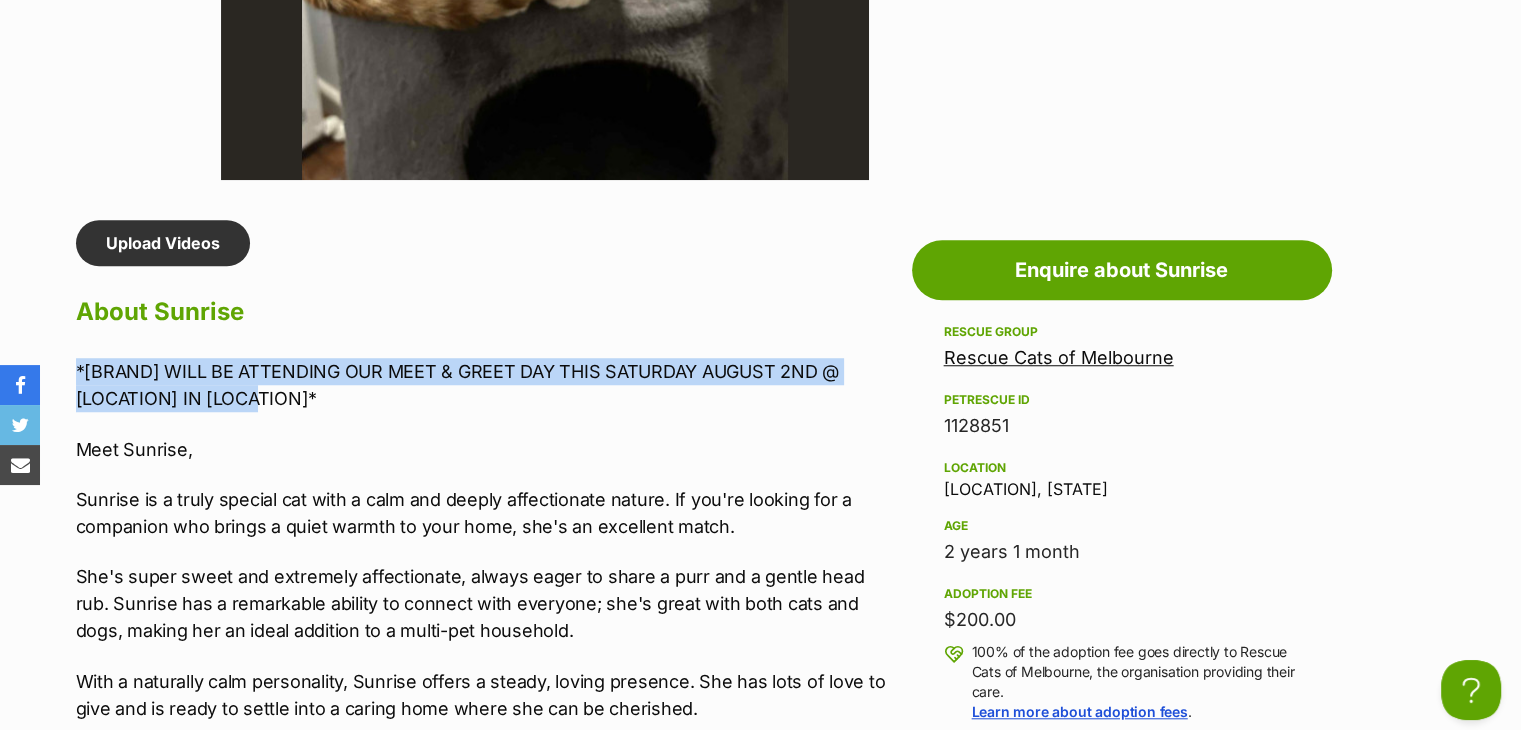 drag, startPoint x: 250, startPoint y: 345, endPoint x: 78, endPoint y: 317, distance: 174.26416 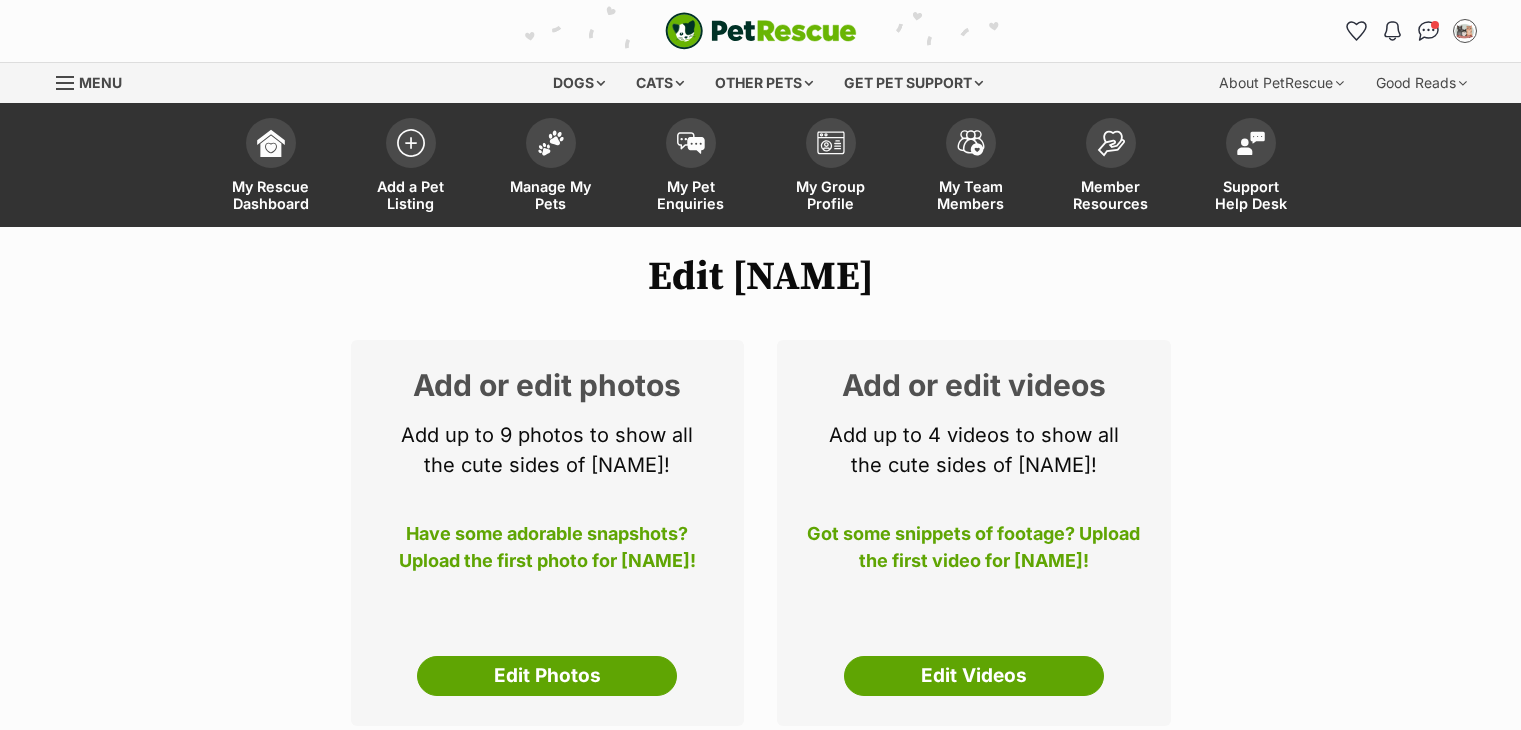 scroll, scrollTop: 0, scrollLeft: 0, axis: both 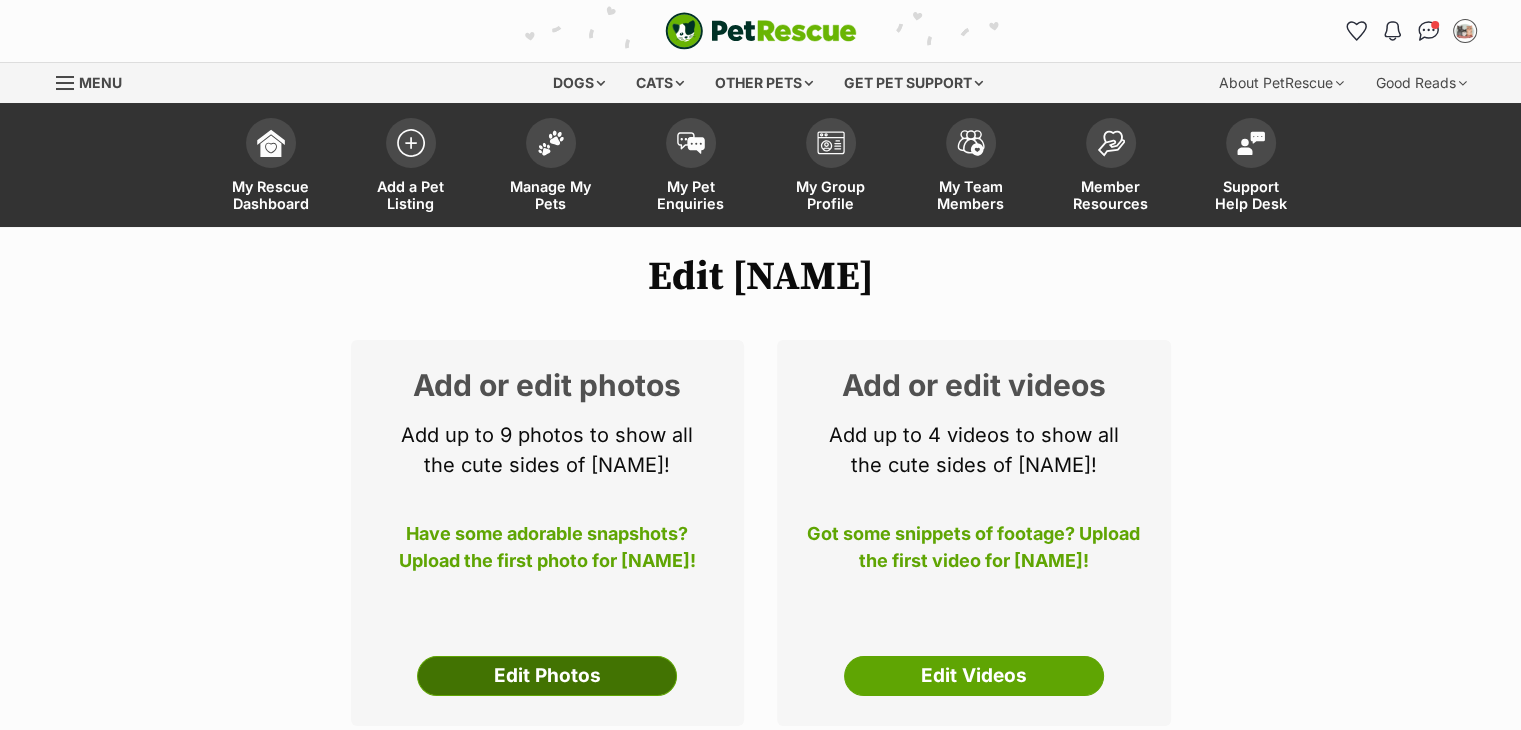 click on "Edit Photos" at bounding box center [547, 676] 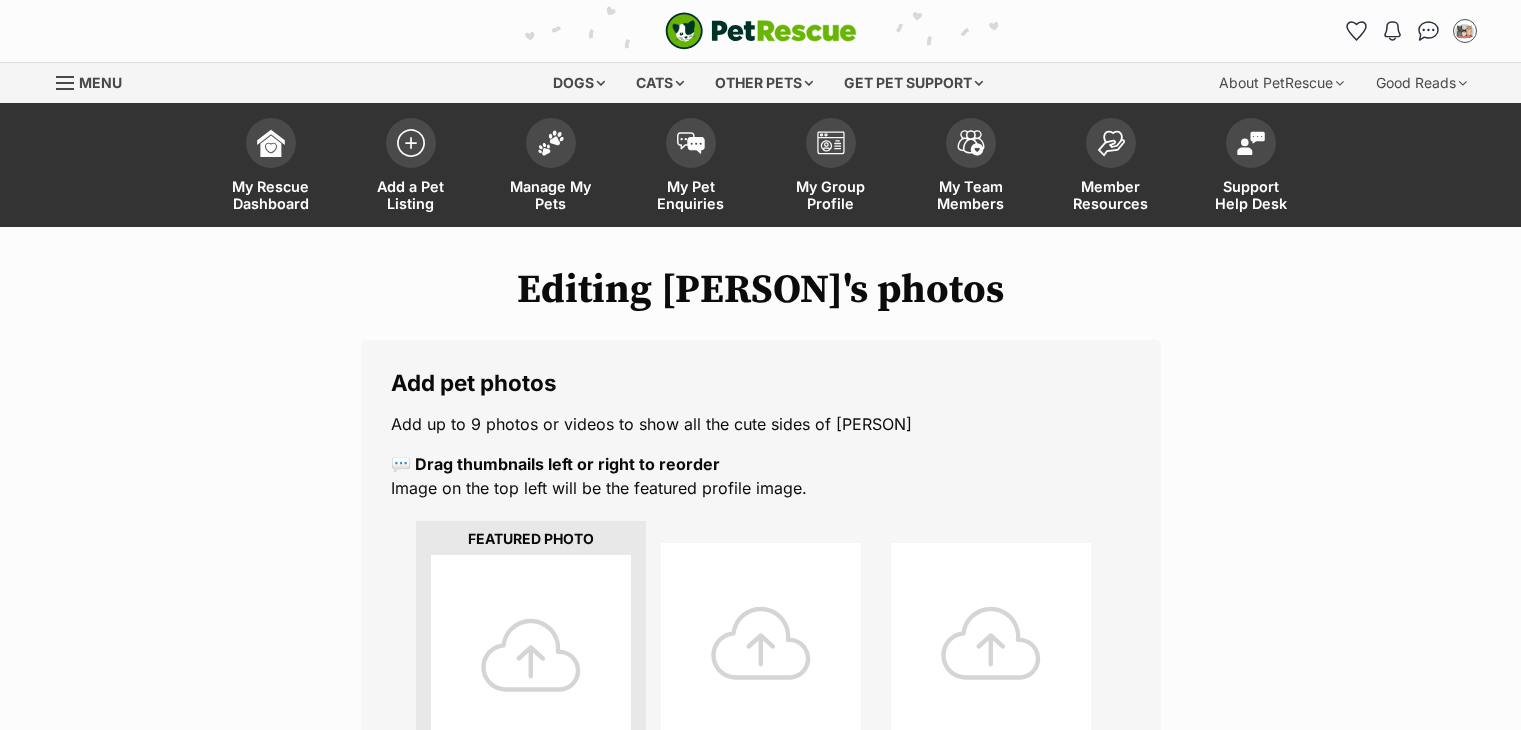 click at bounding box center (531, 655) 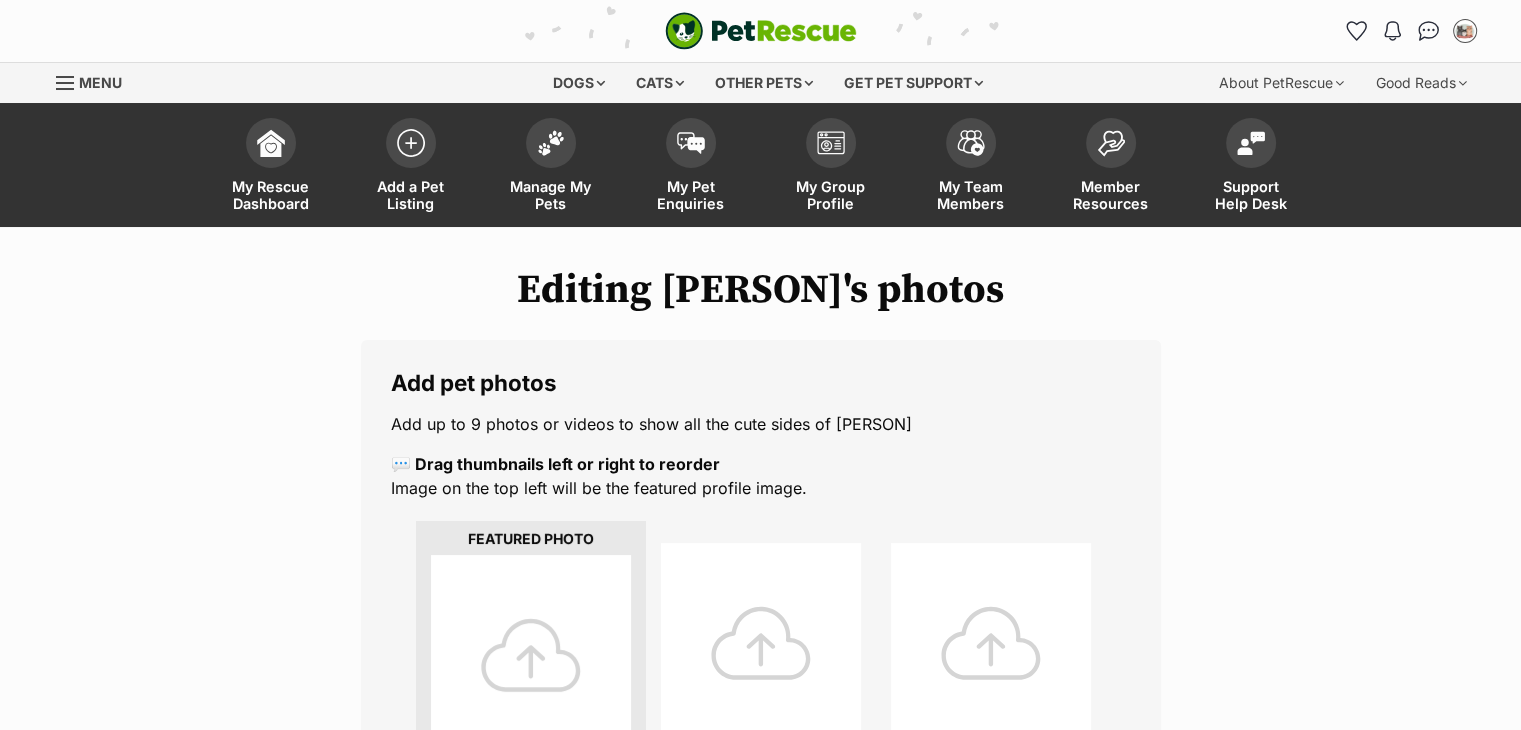 scroll, scrollTop: 0, scrollLeft: 0, axis: both 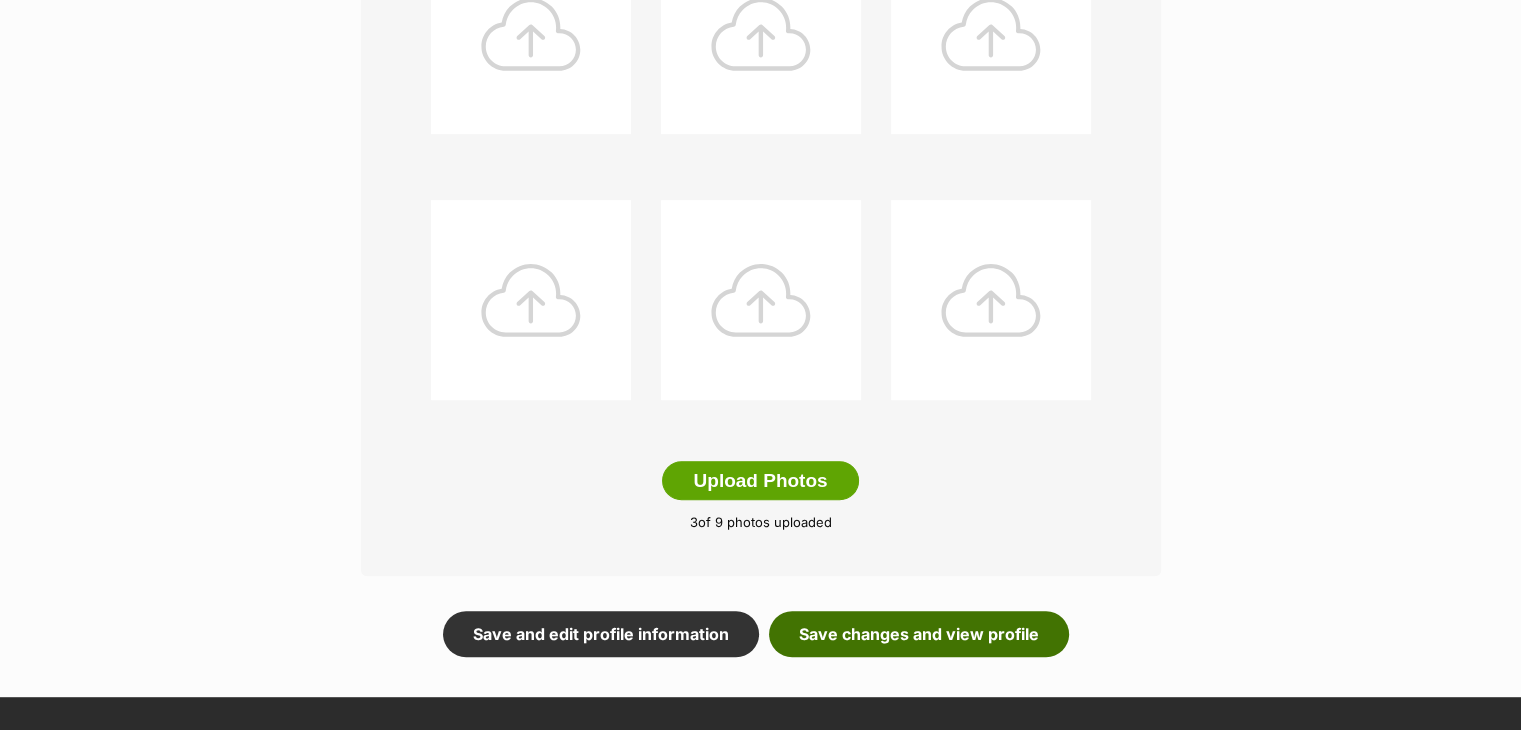 click on "Save changes and view profile" at bounding box center (919, 634) 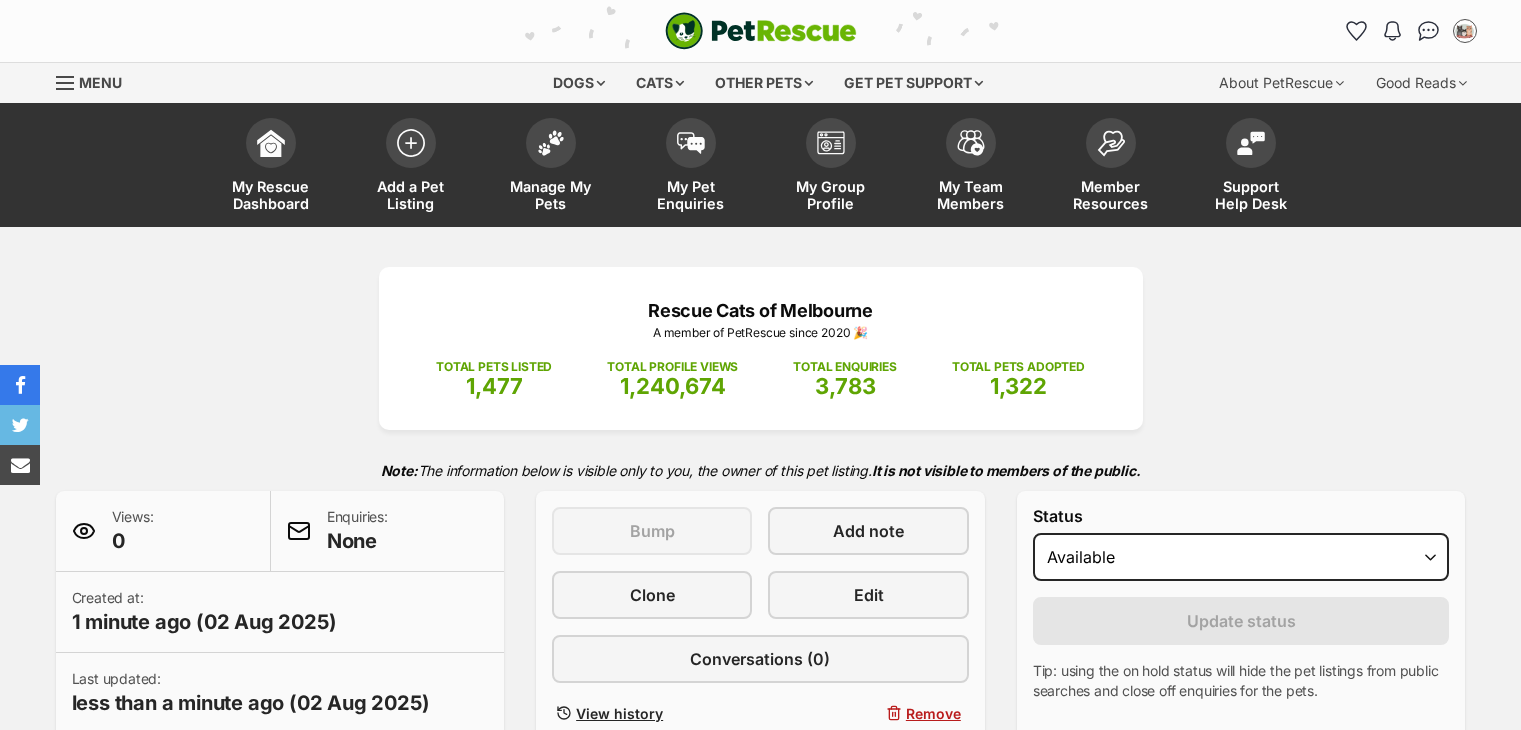 scroll, scrollTop: 0, scrollLeft: 0, axis: both 